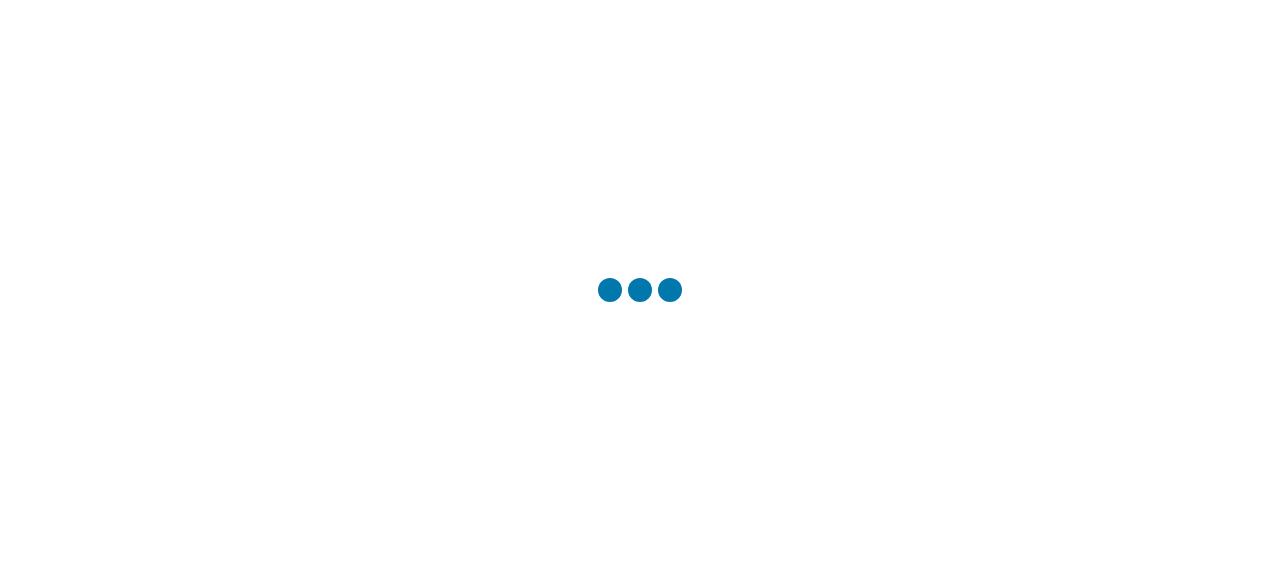 scroll, scrollTop: 0, scrollLeft: 0, axis: both 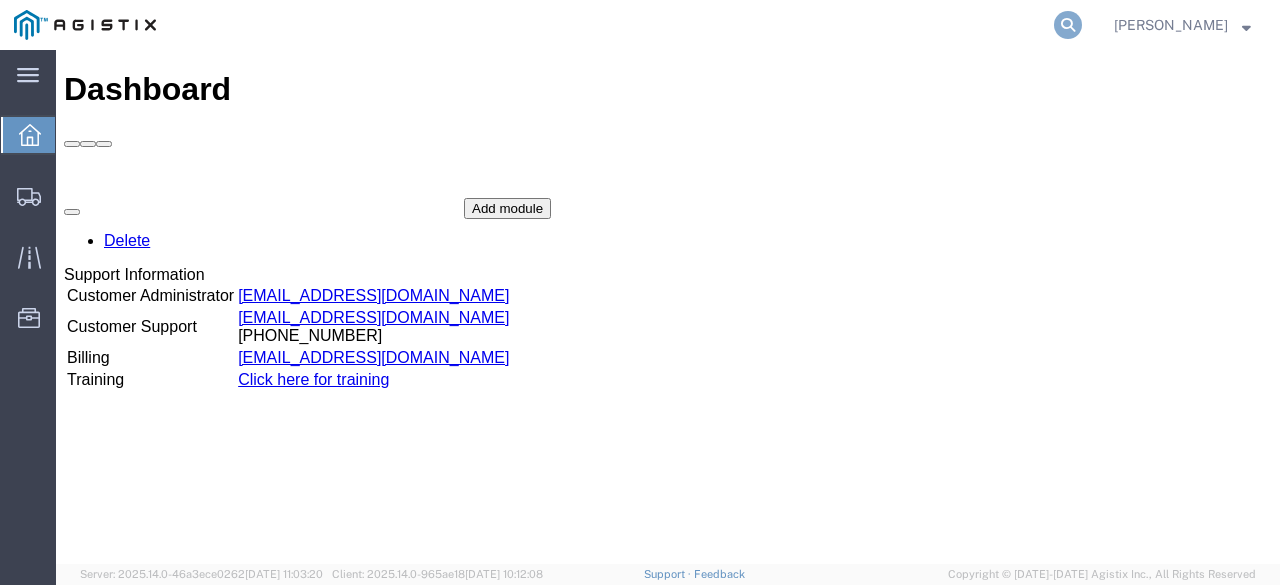 click 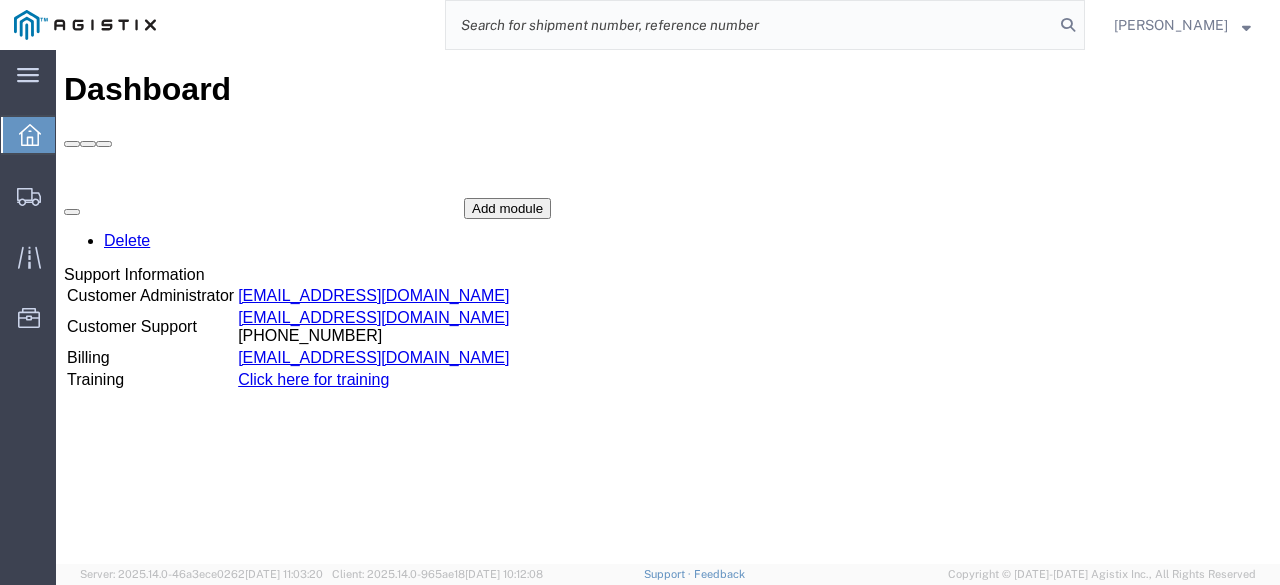 paste on "54787765-CCP25" 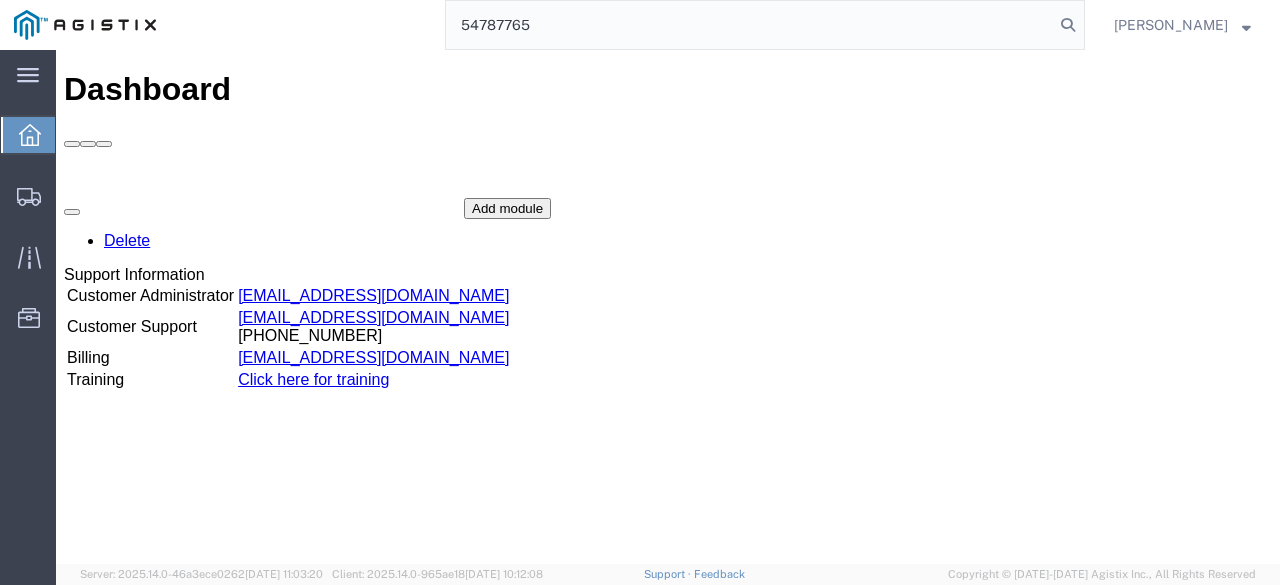 type on "54787765" 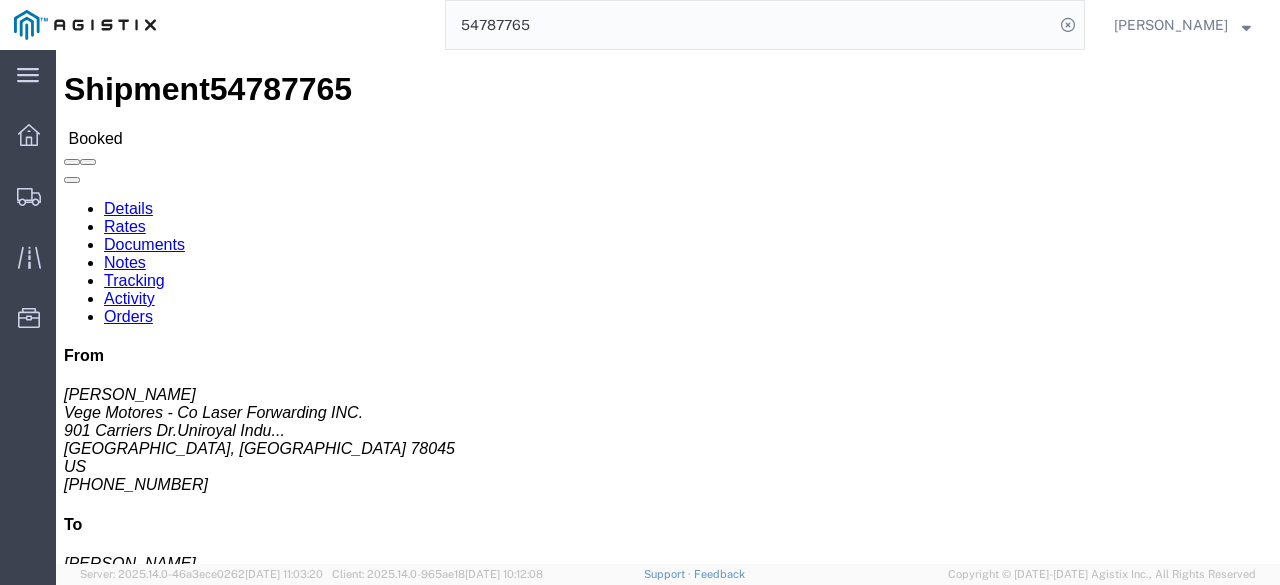click on "Rates" 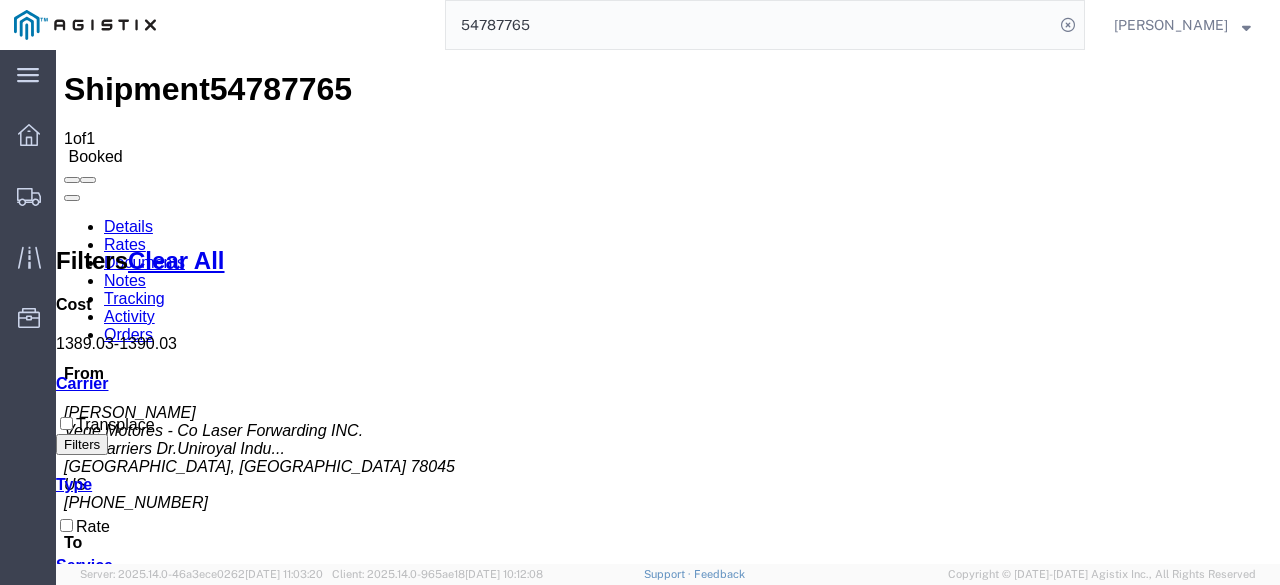 click on "54787765" 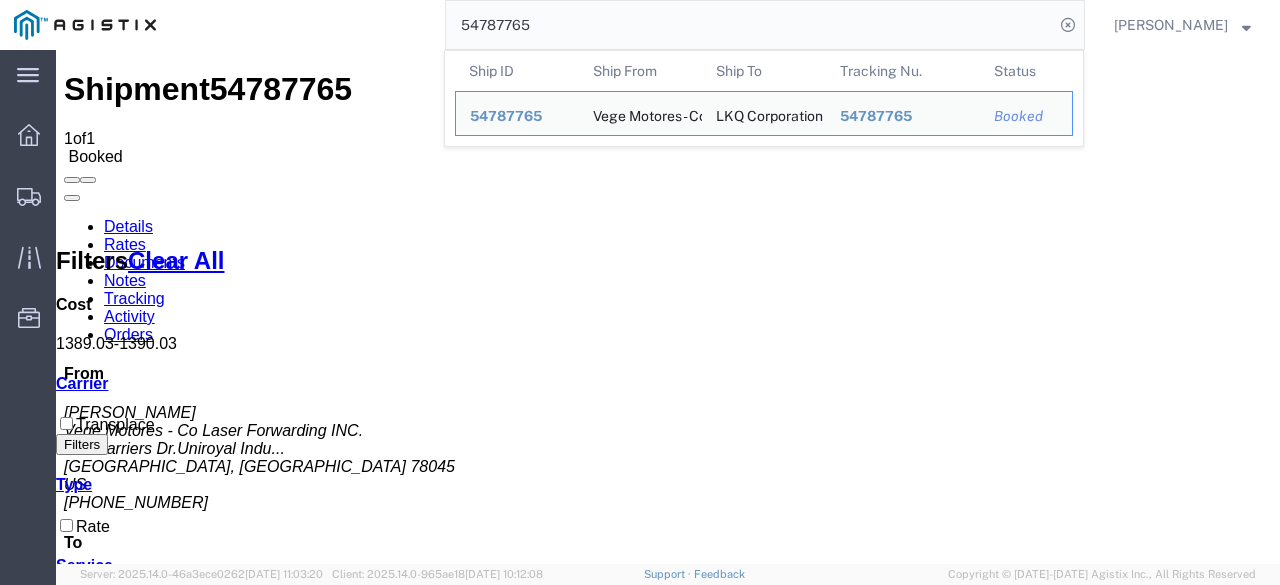 drag, startPoint x: 667, startPoint y: 33, endPoint x: 330, endPoint y: 28, distance: 337.03708 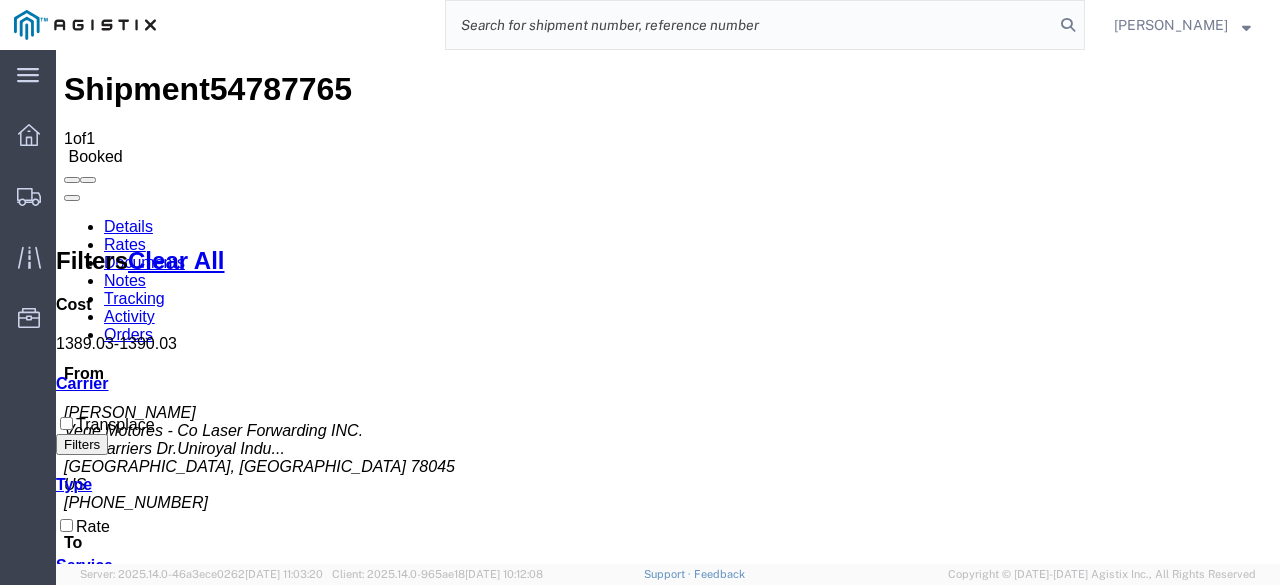 paste on "54963860-CCP25" 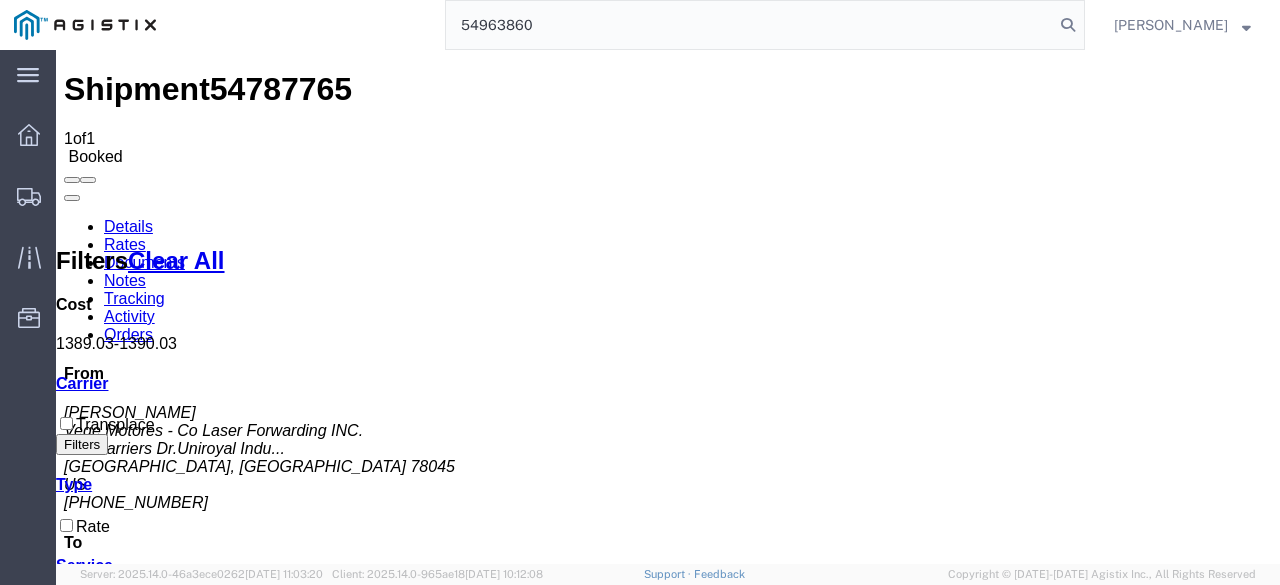 type on "54963860" 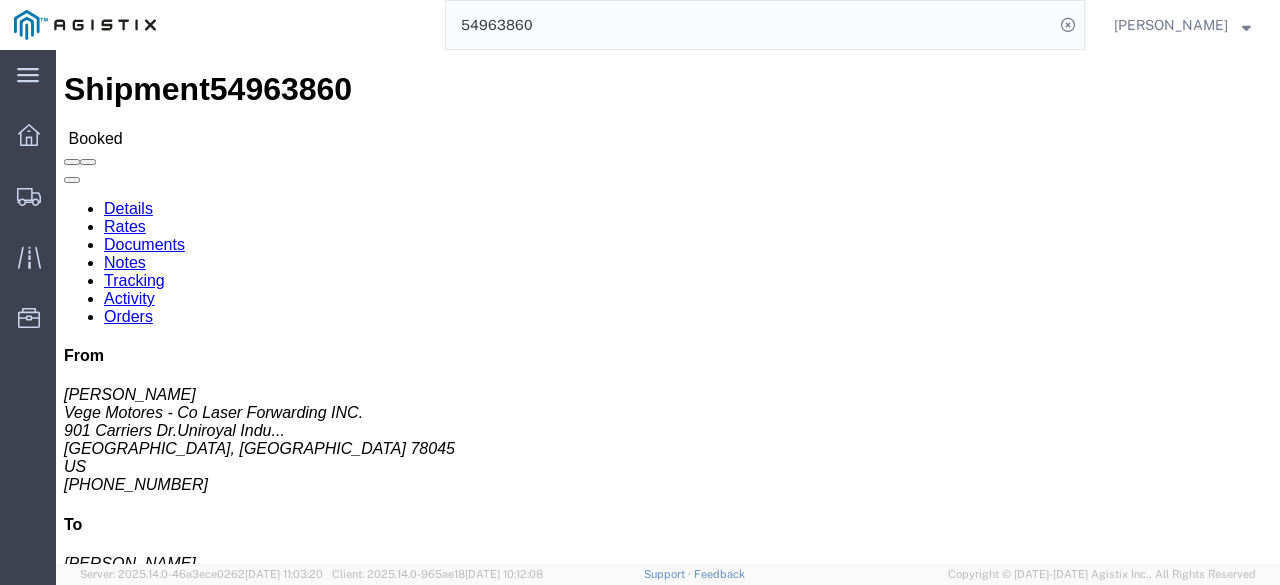 click on "Rates" 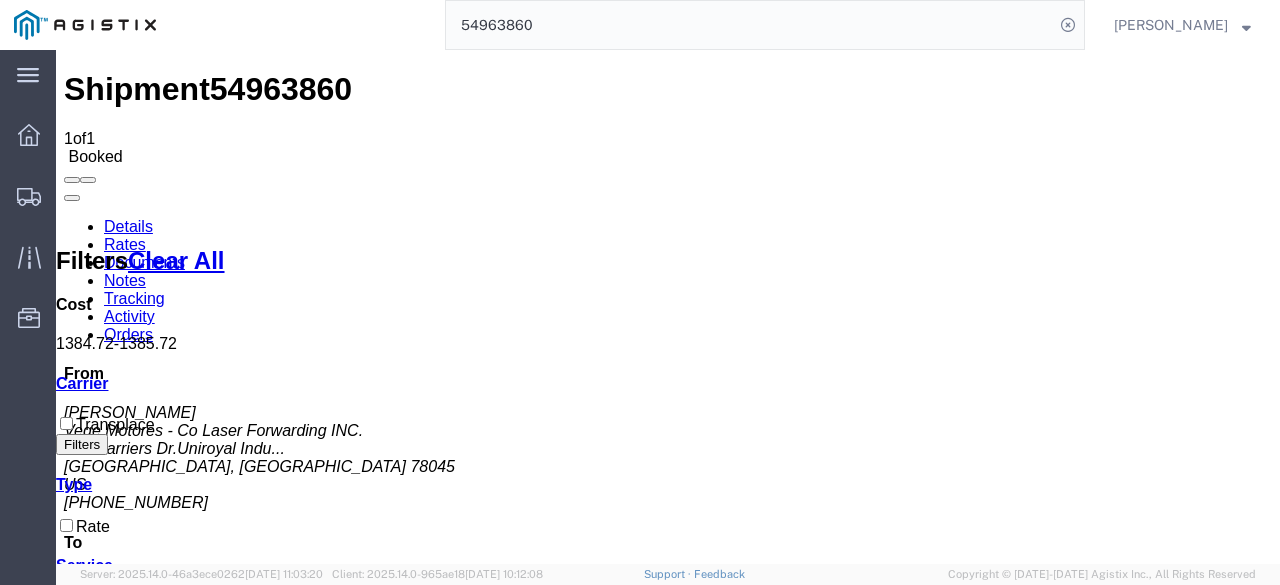 drag, startPoint x: 448, startPoint y: 17, endPoint x: 284, endPoint y: -20, distance: 168.12198 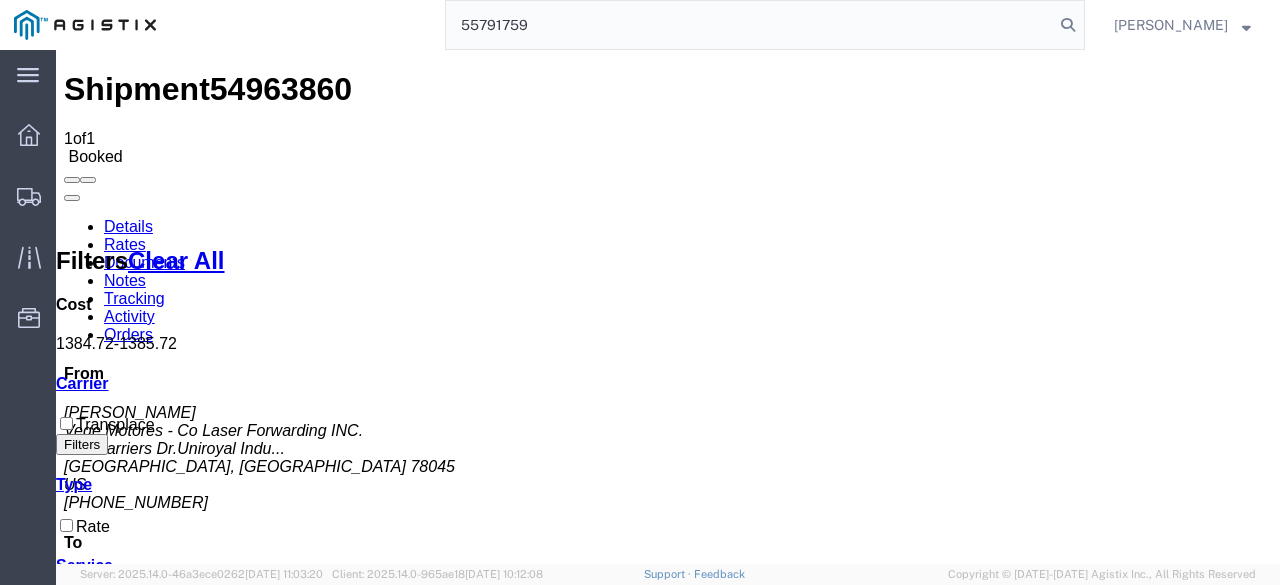 type on "55791759" 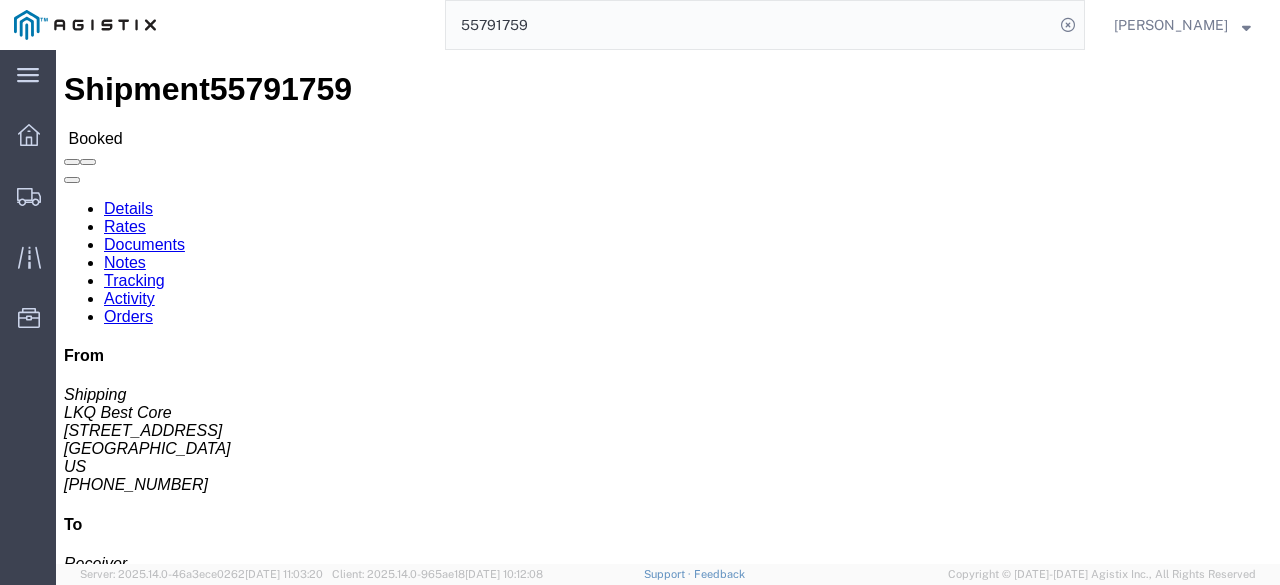 click on "Rates" 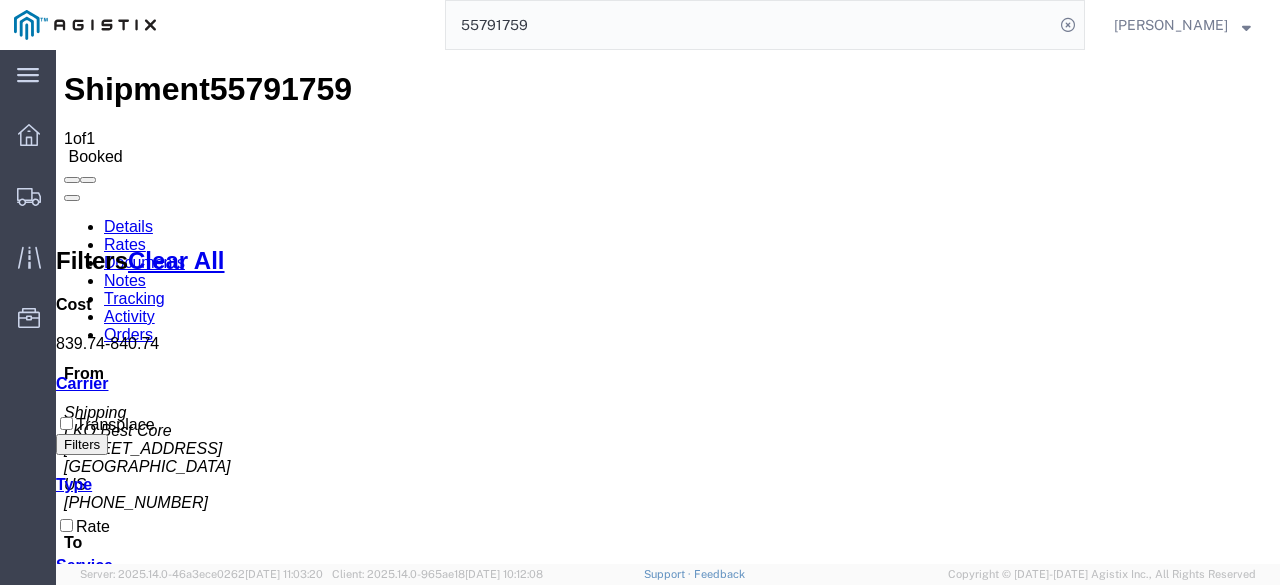 click on "55791759" 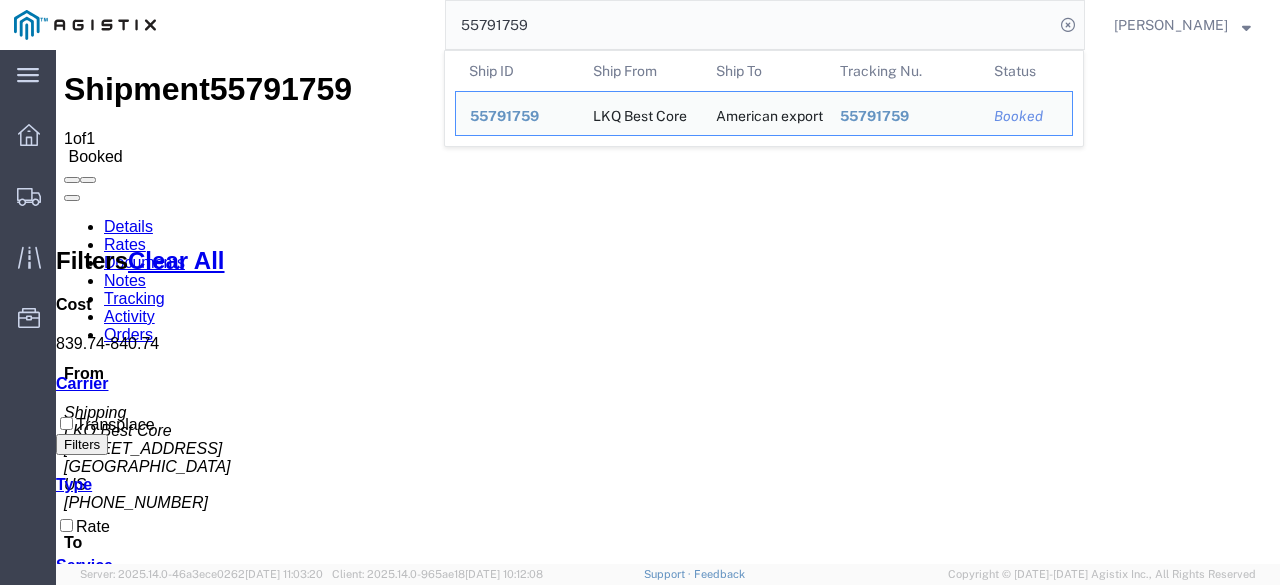 drag, startPoint x: 554, startPoint y: 29, endPoint x: 435, endPoint y: 23, distance: 119.15116 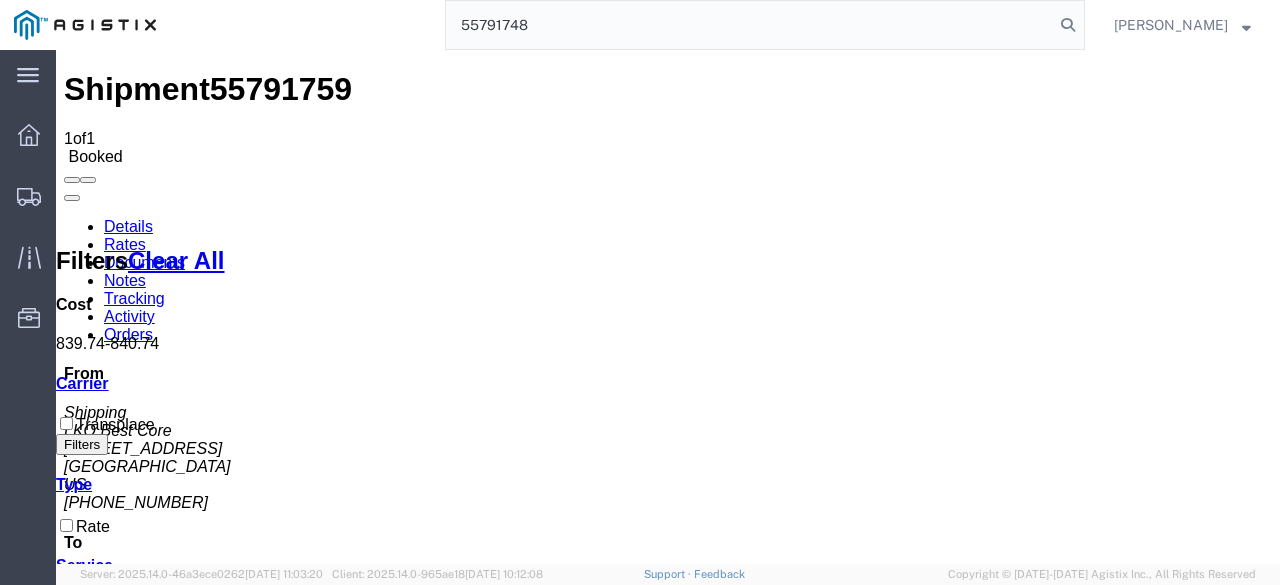 type on "55791748" 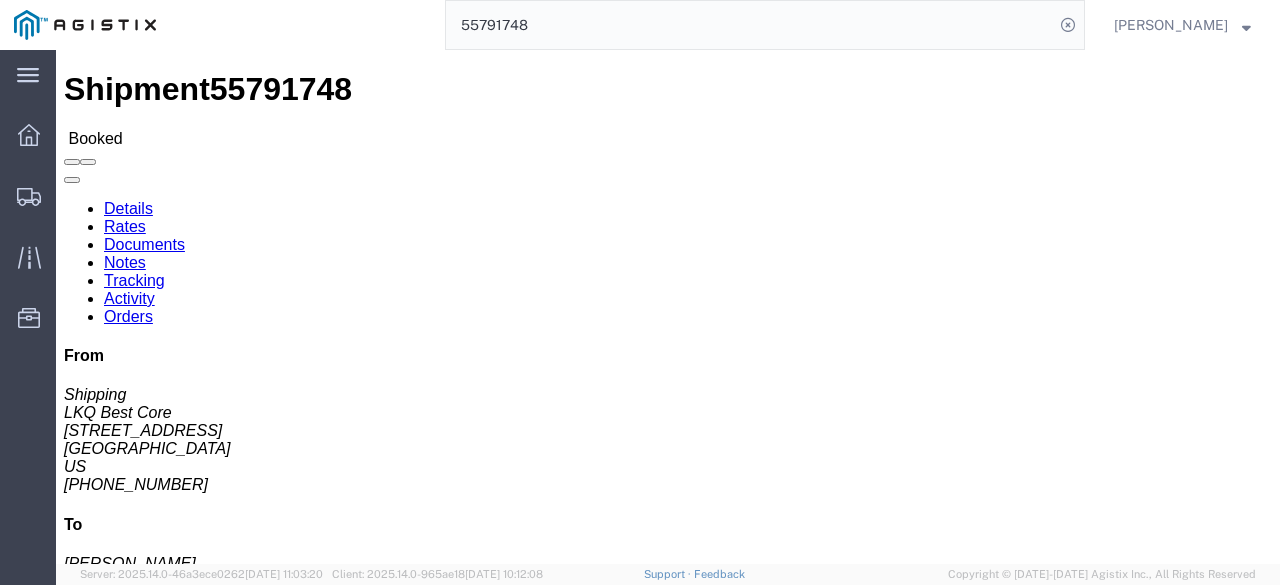click on "Rates" 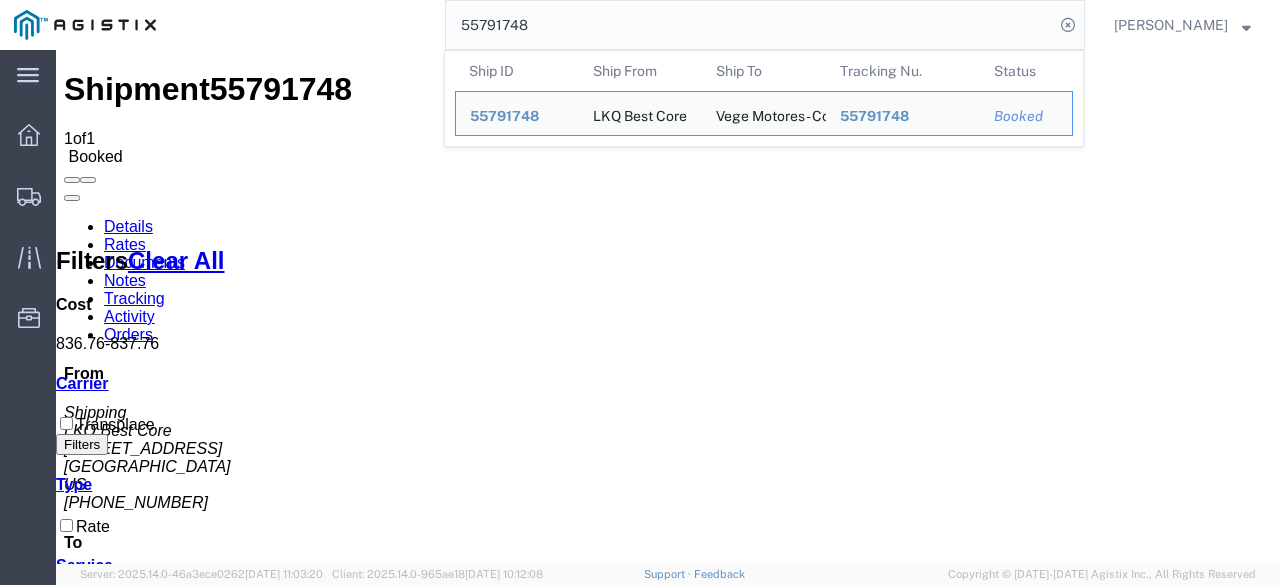 drag, startPoint x: 618, startPoint y: 79, endPoint x: 197, endPoint y: 68, distance: 421.14368 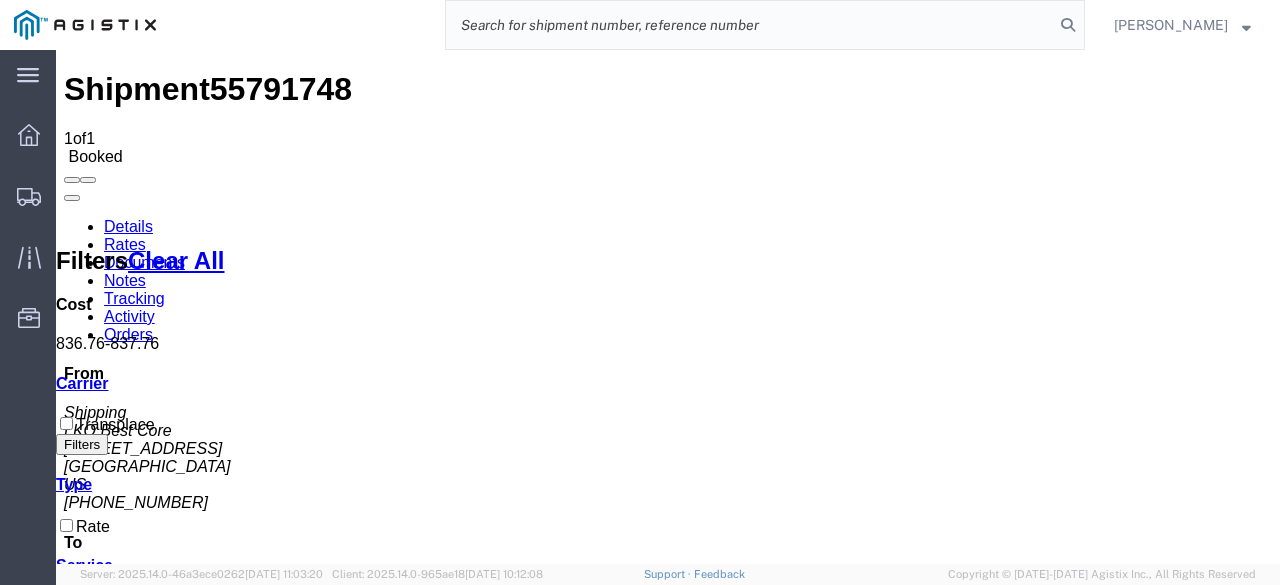 paste on "55433916" 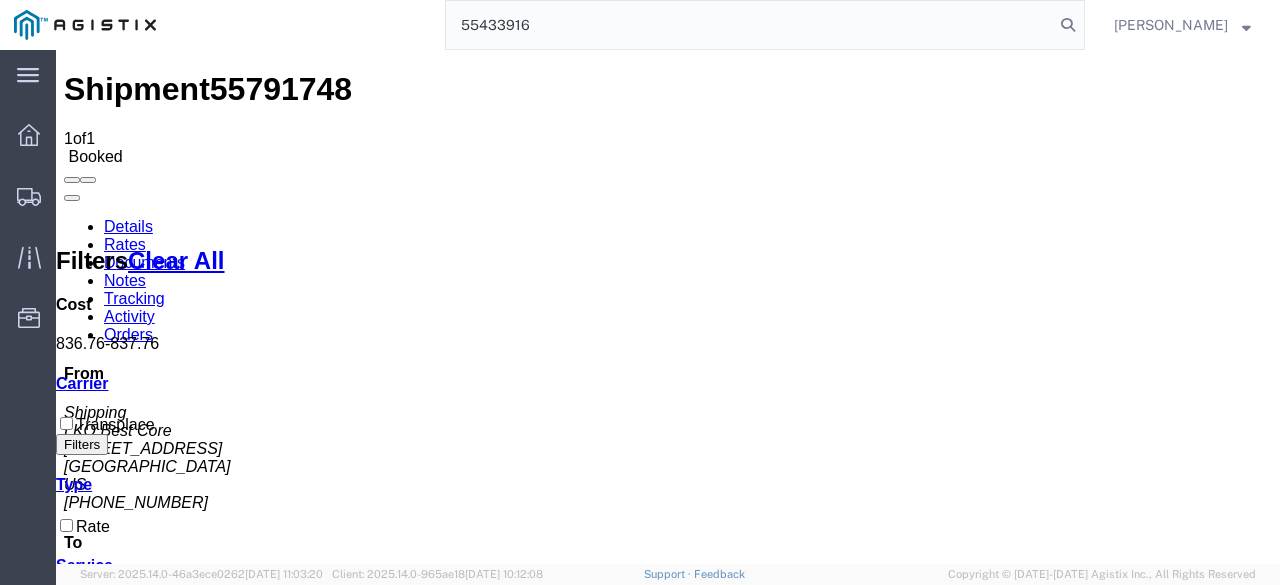 type on "55433916" 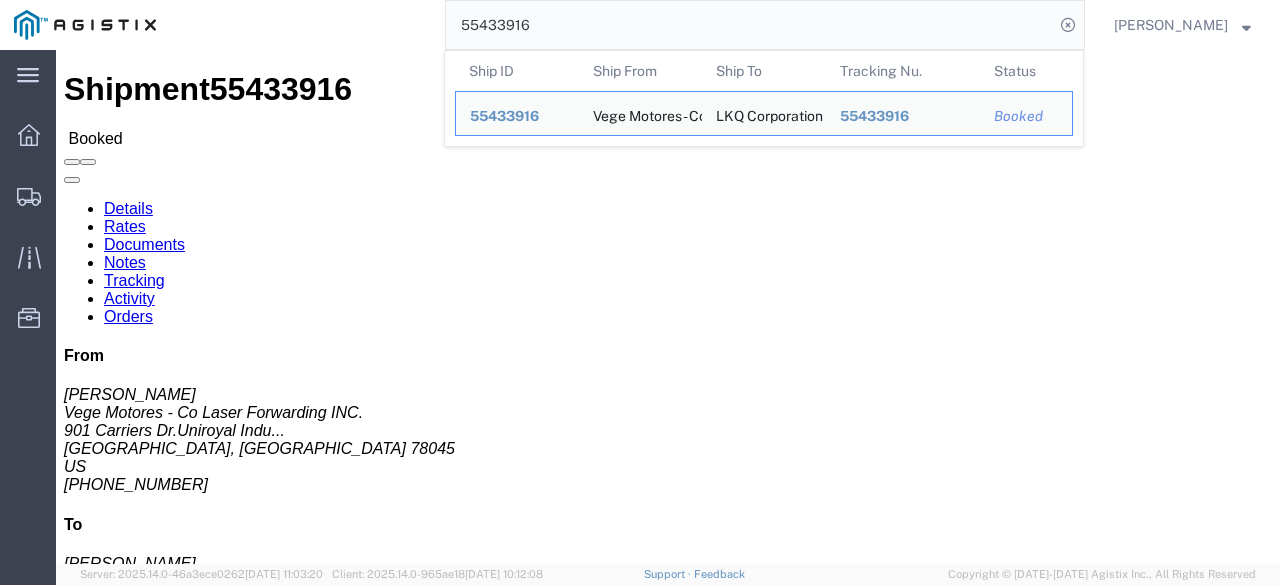 click on "Rates" 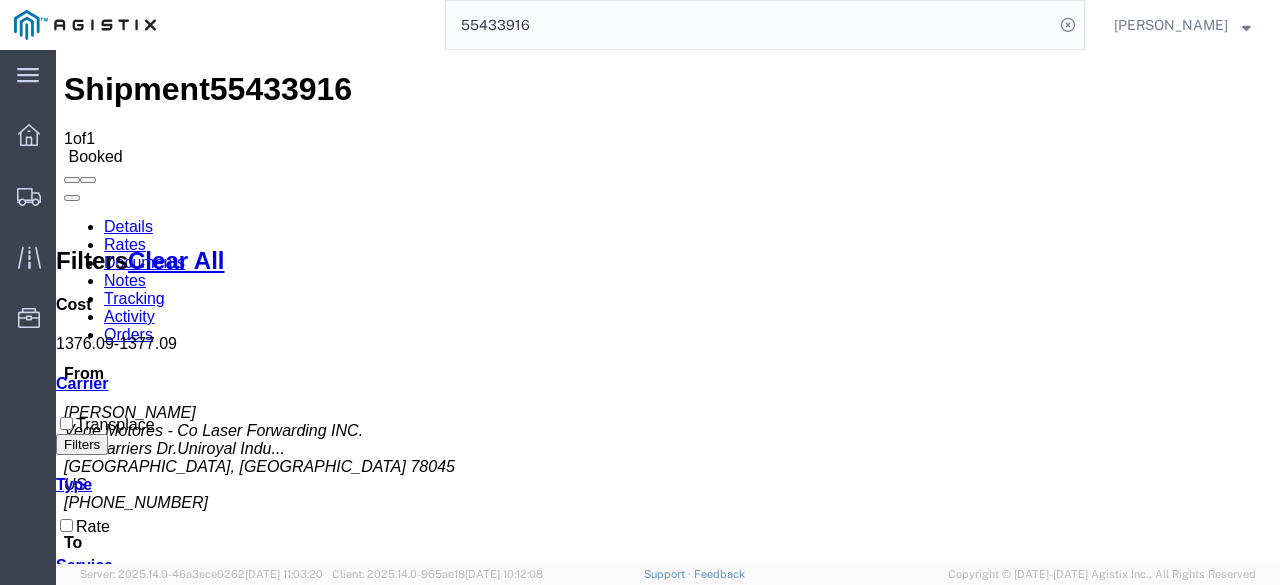 click on "55433916" 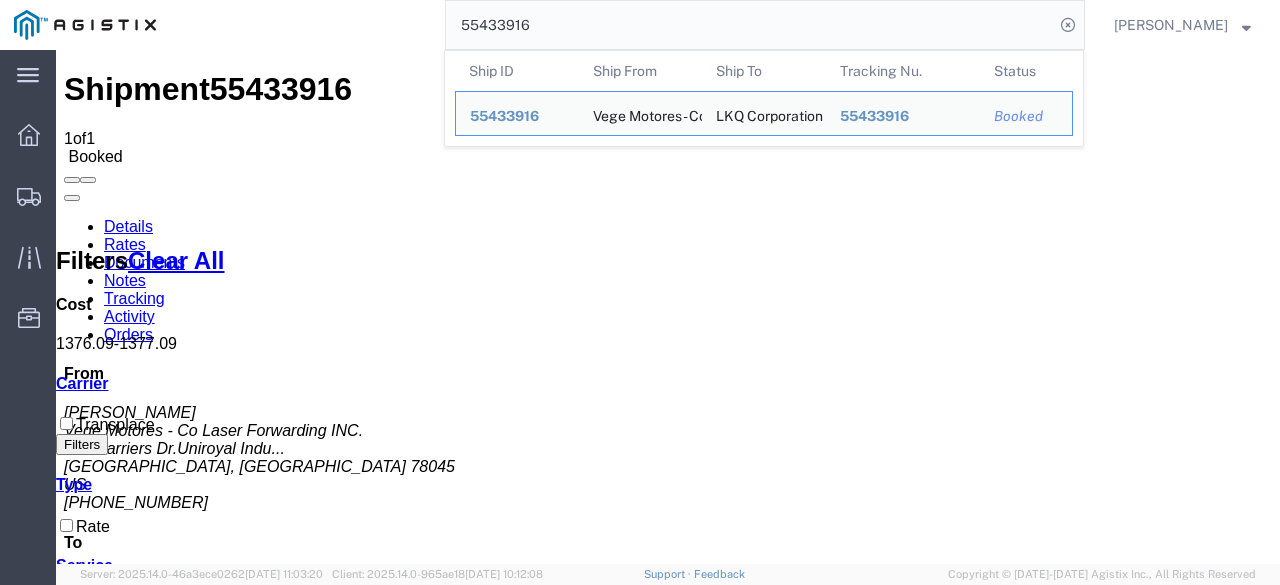 click on "55433916" 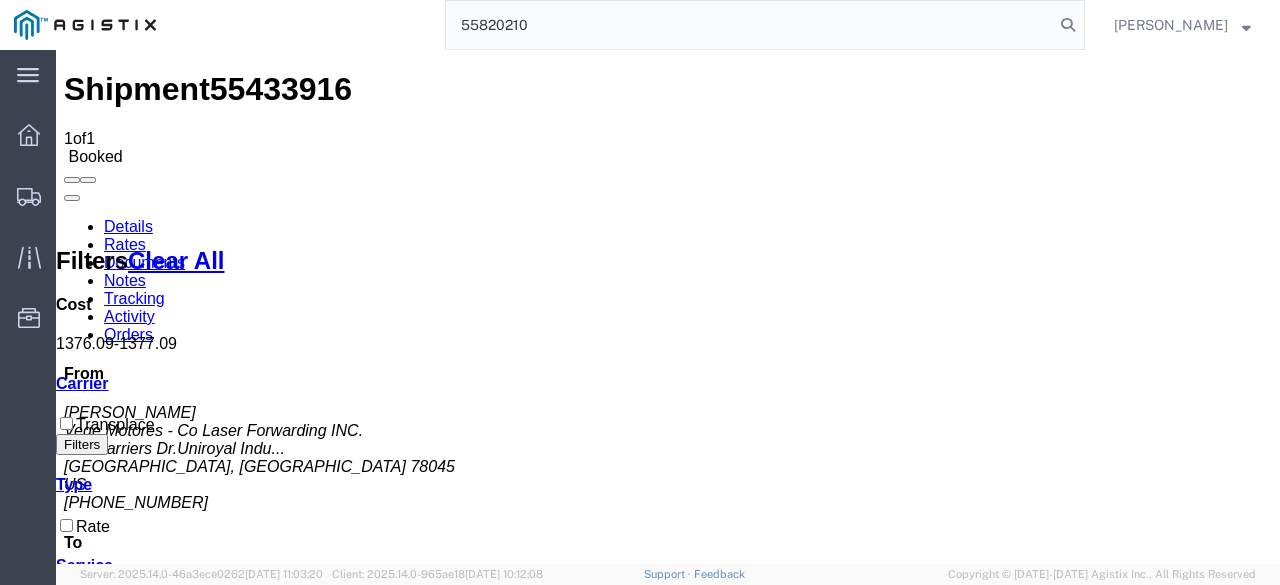 type on "55820210" 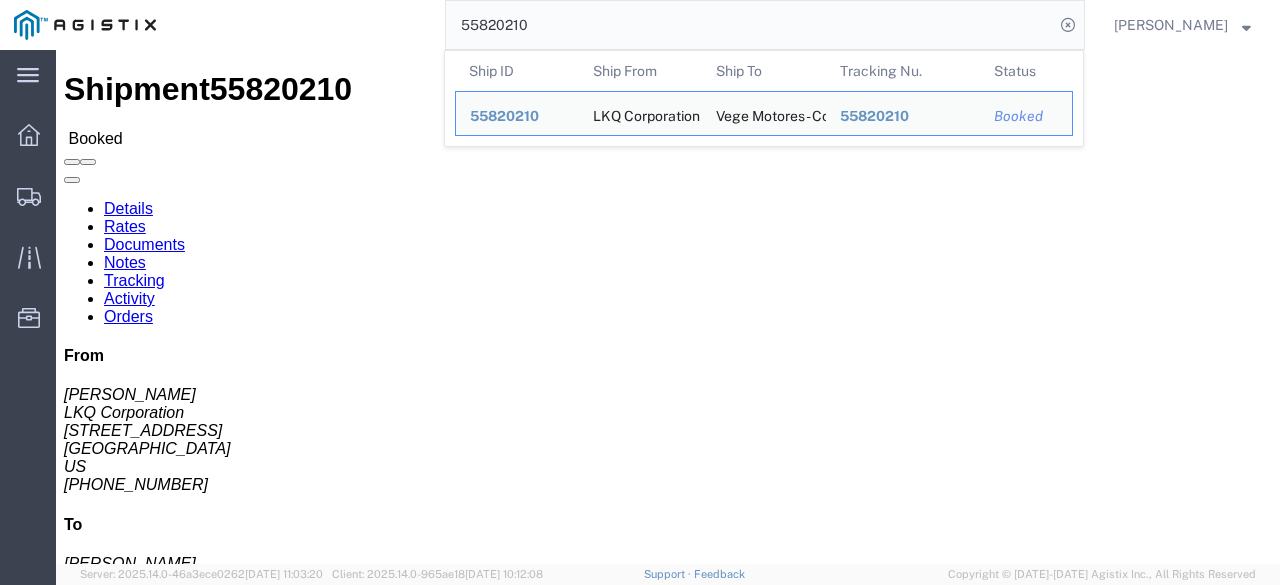 click on "Rates" 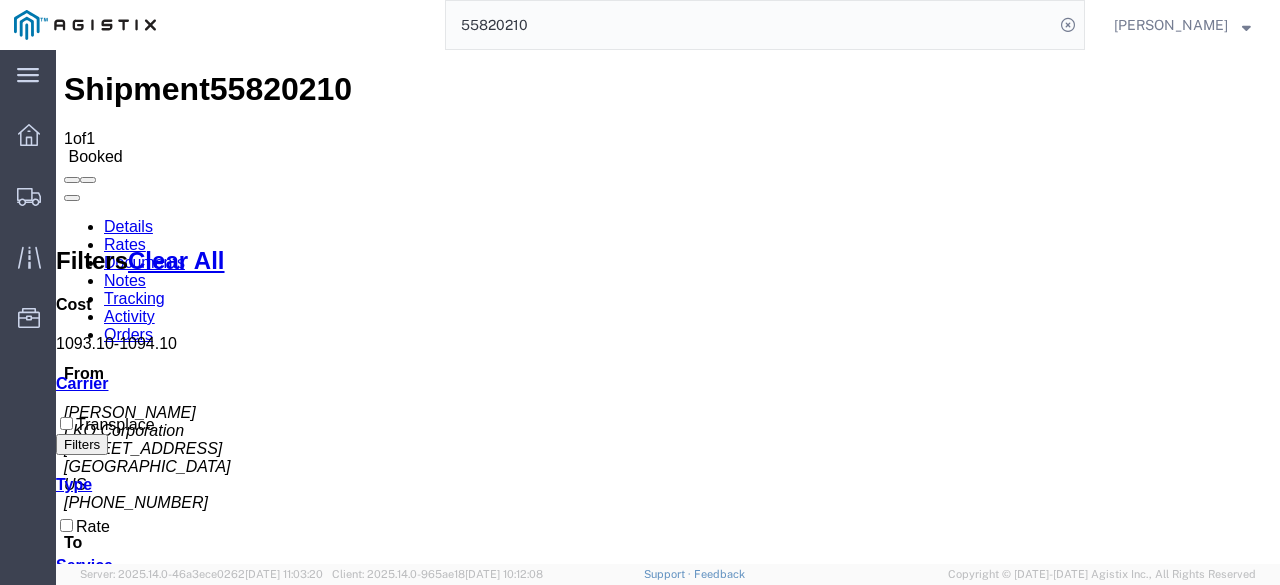 drag, startPoint x: 553, startPoint y: 17, endPoint x: 254, endPoint y: 18, distance: 299.00168 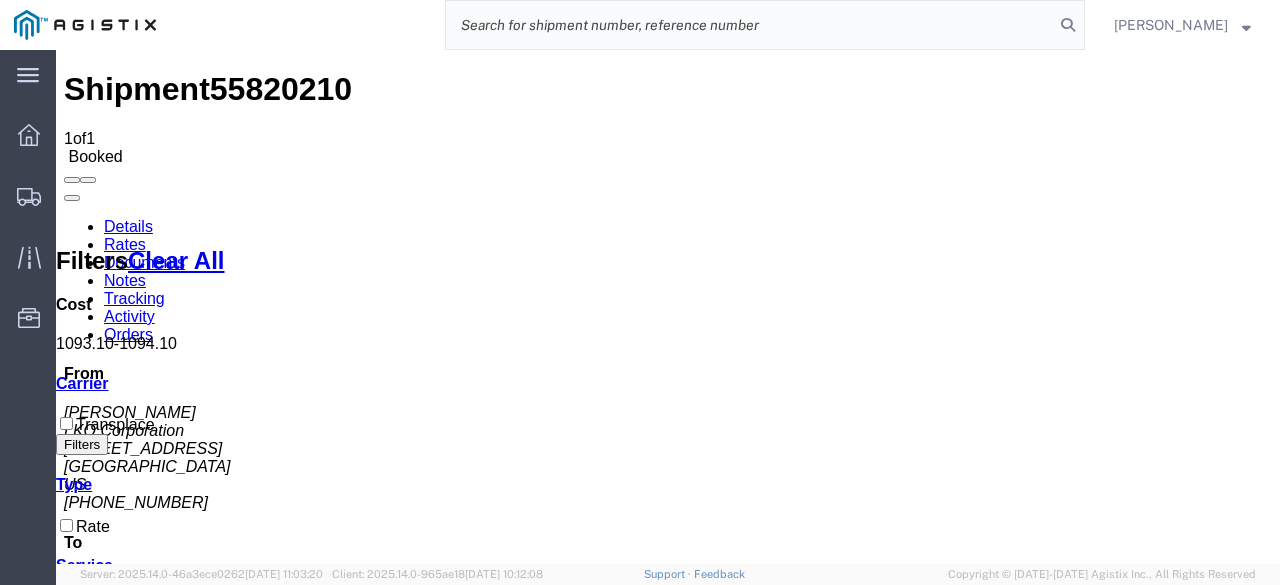 paste on "55820216" 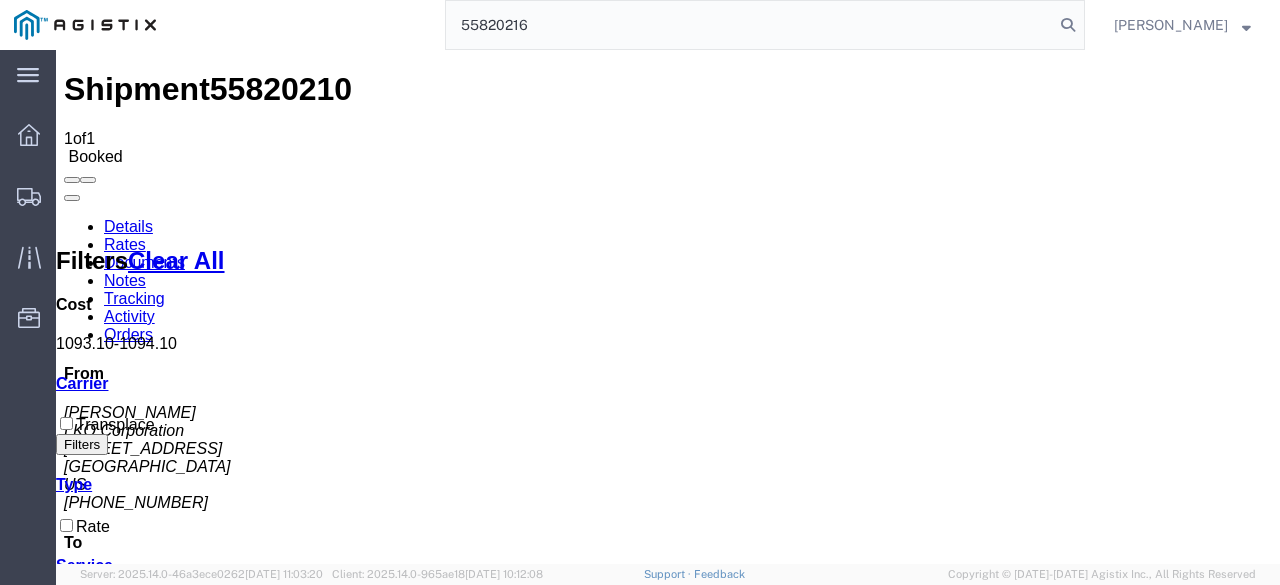 type on "55820216" 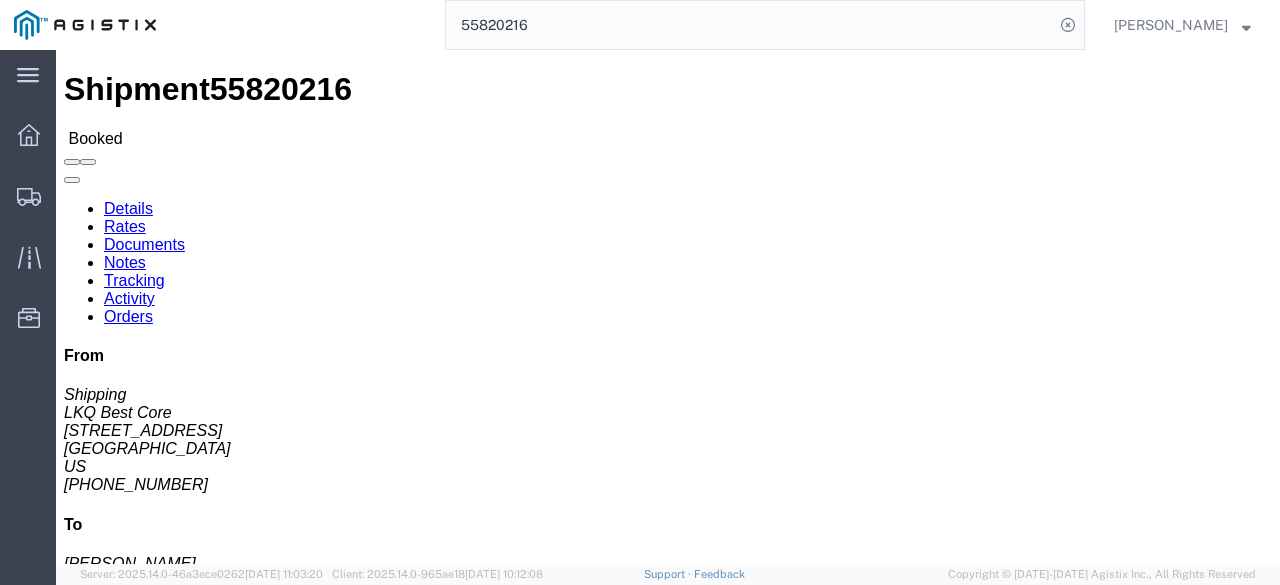click on "Rates" 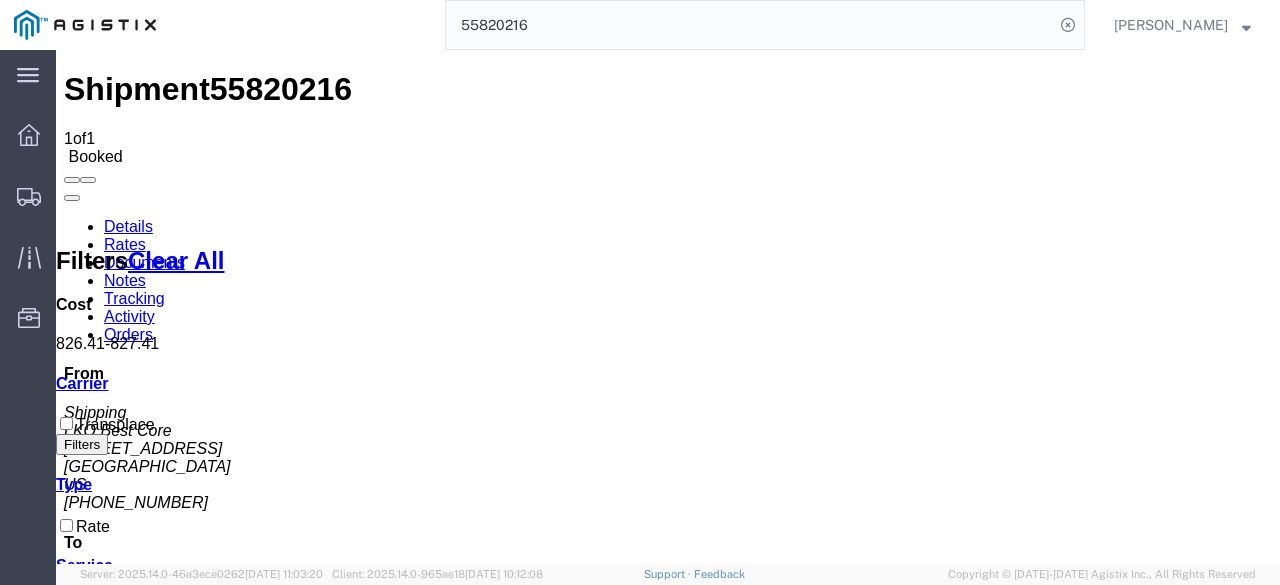 click on "55820216" 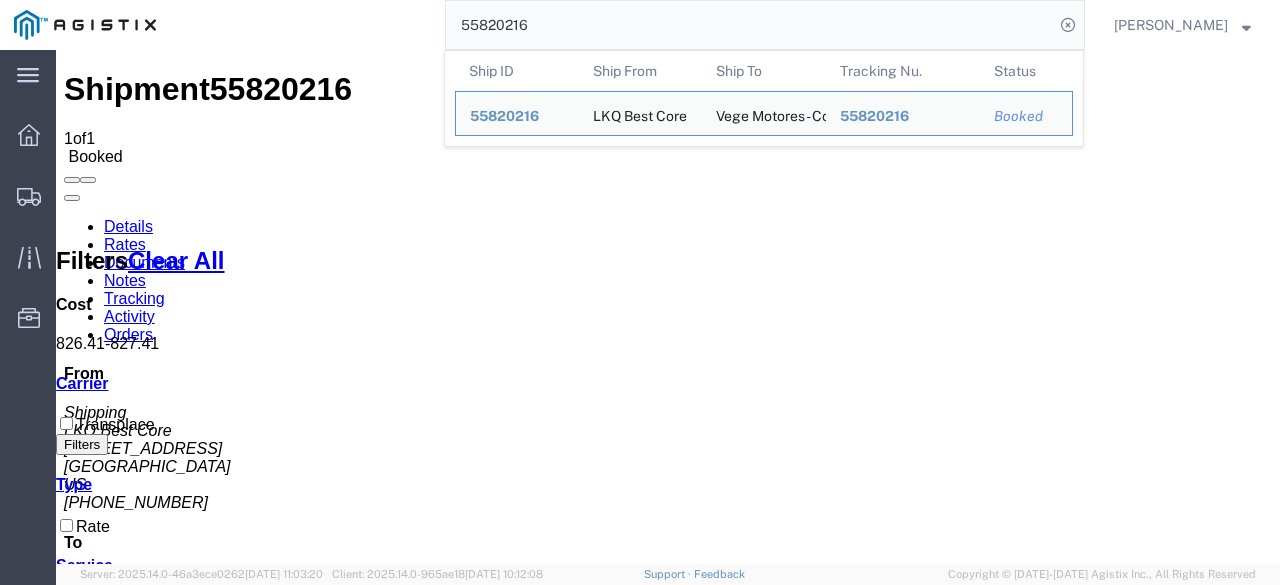 drag, startPoint x: 564, startPoint y: 29, endPoint x: 330, endPoint y: 34, distance: 234.0534 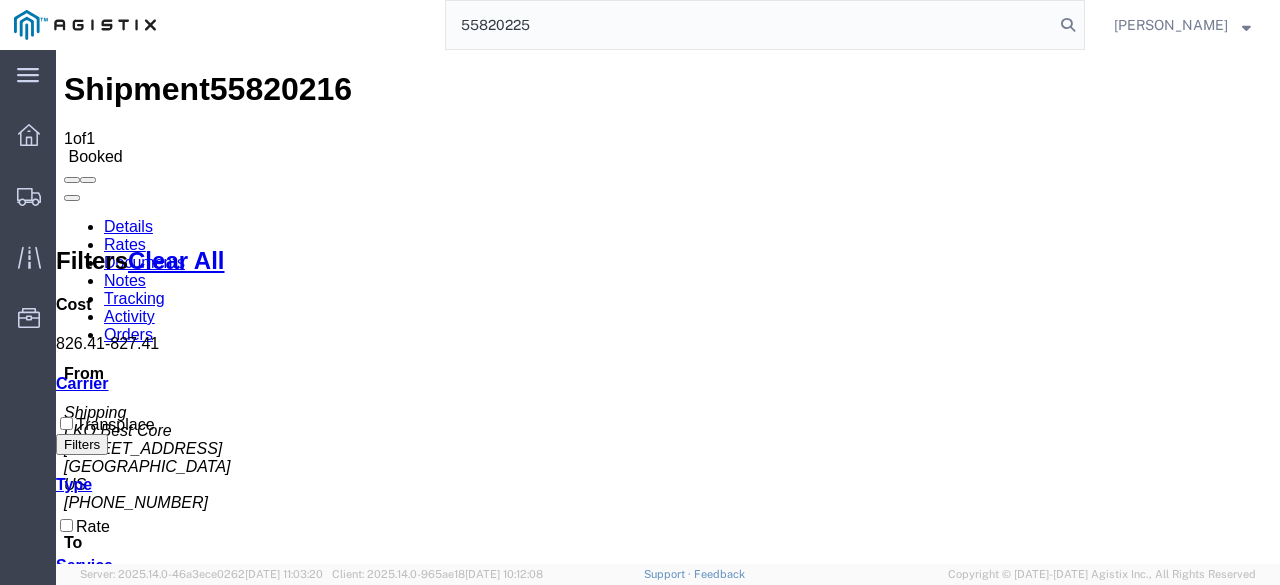 type on "55820225" 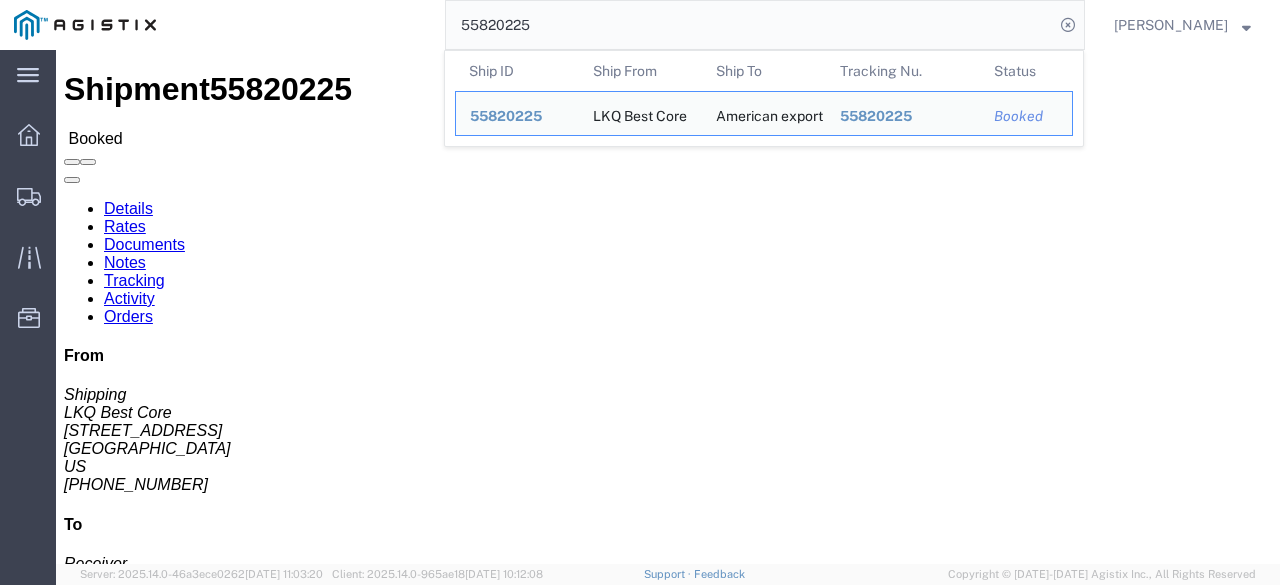 click on "Rates" 